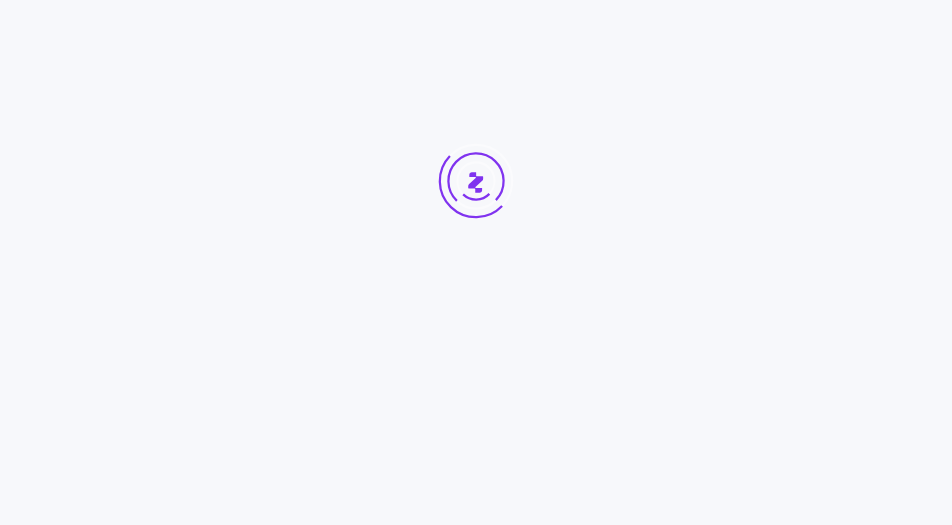 scroll, scrollTop: 0, scrollLeft: 0, axis: both 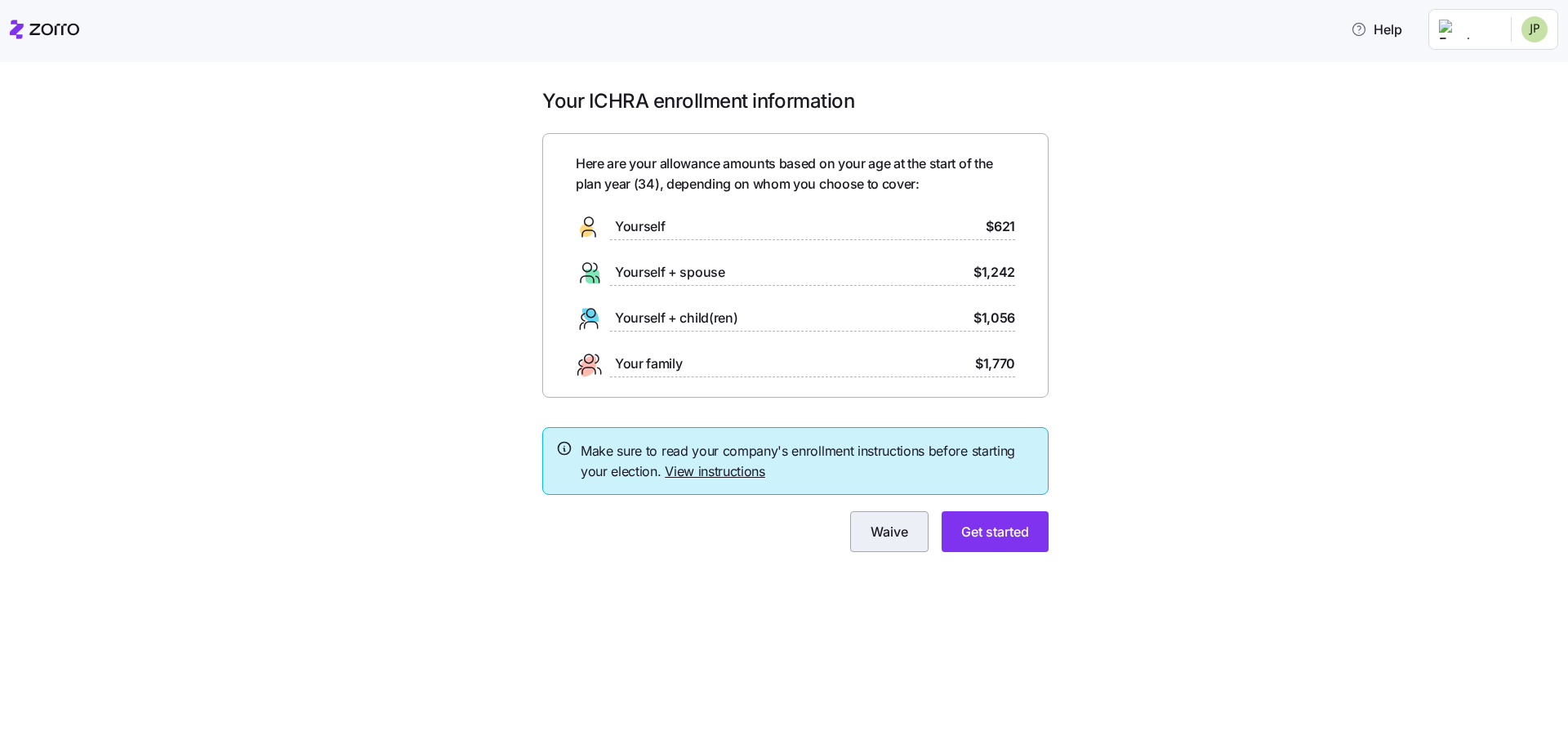 click on "Waive" at bounding box center (889, 532) 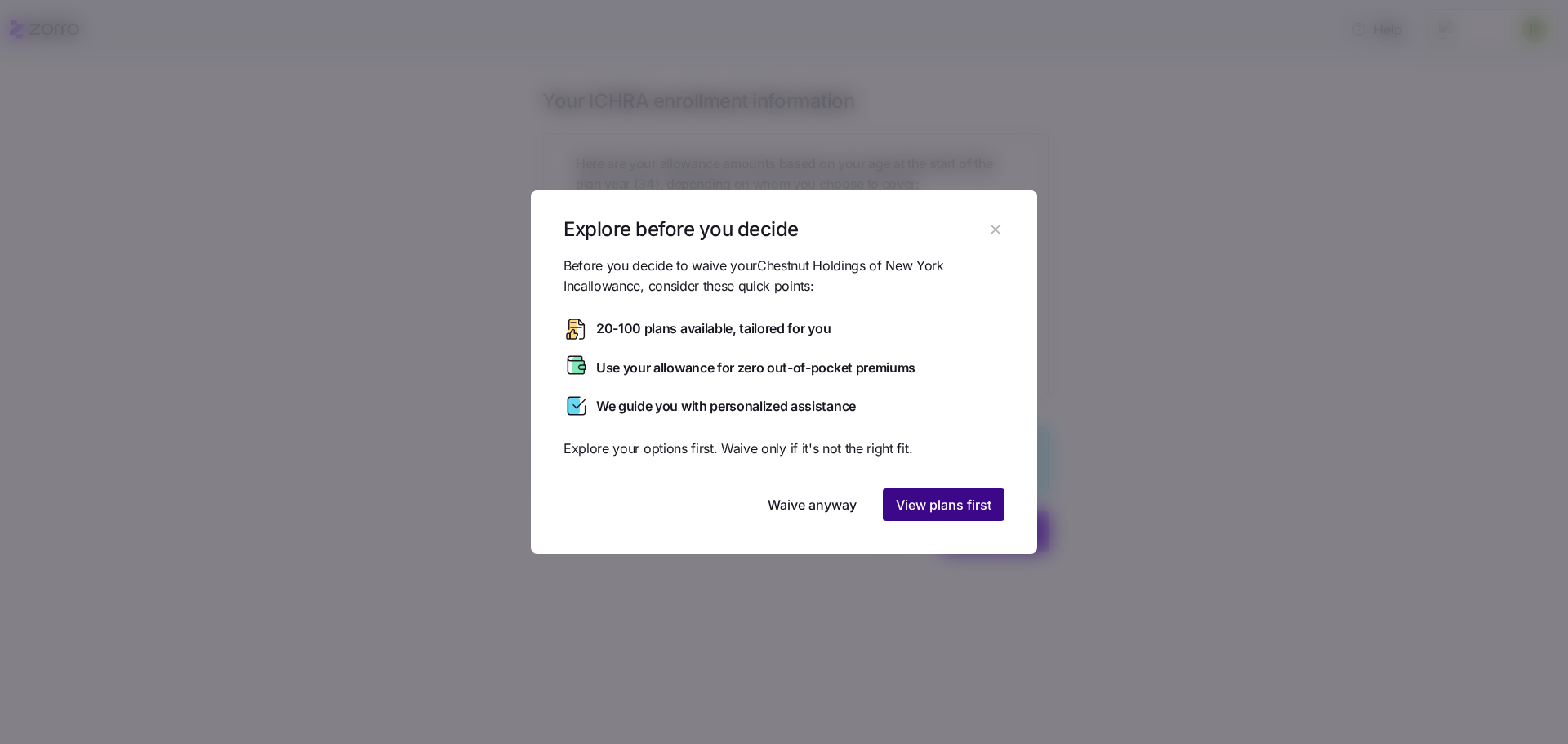 click on "View plans first" at bounding box center (943, 505) 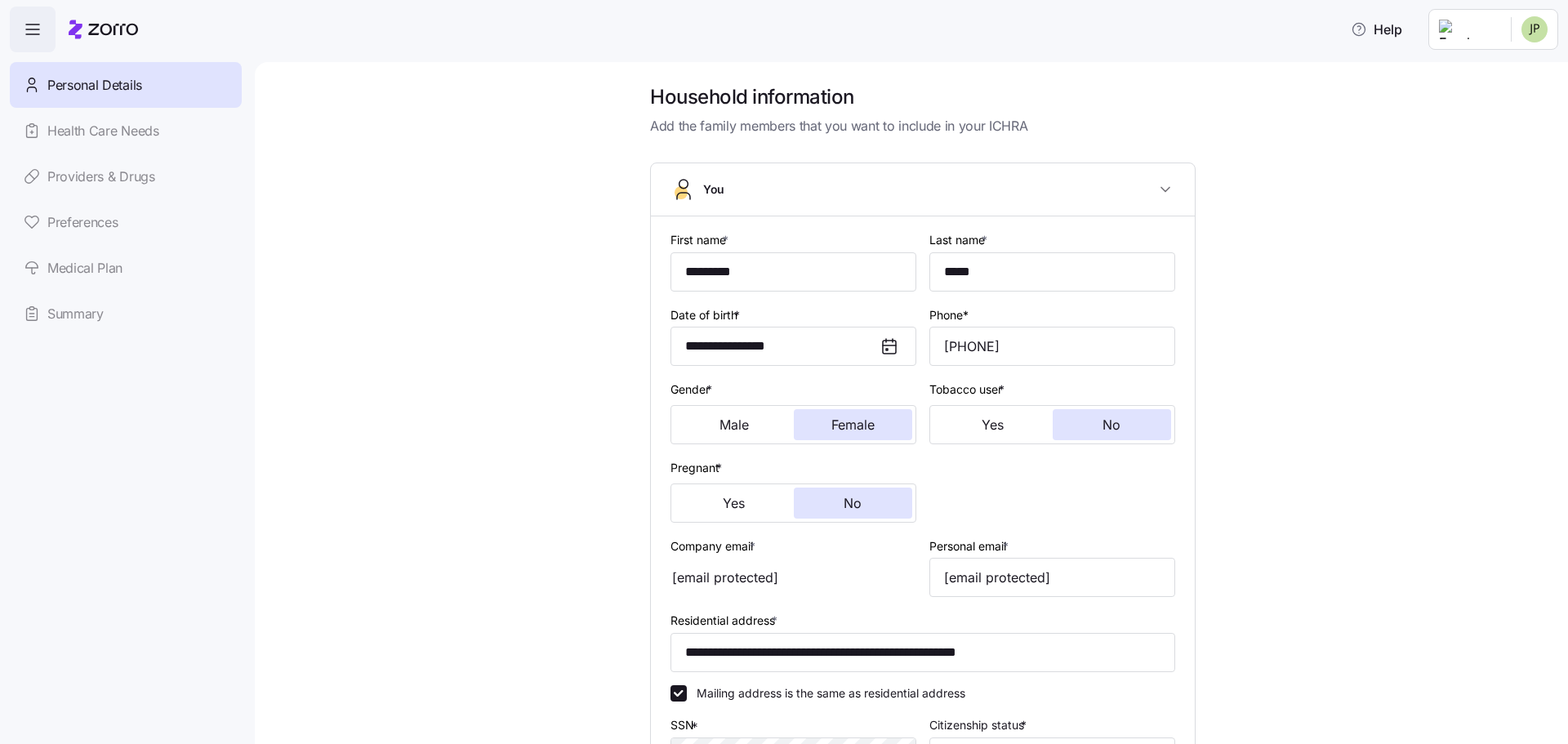 scroll, scrollTop: 0, scrollLeft: 0, axis: both 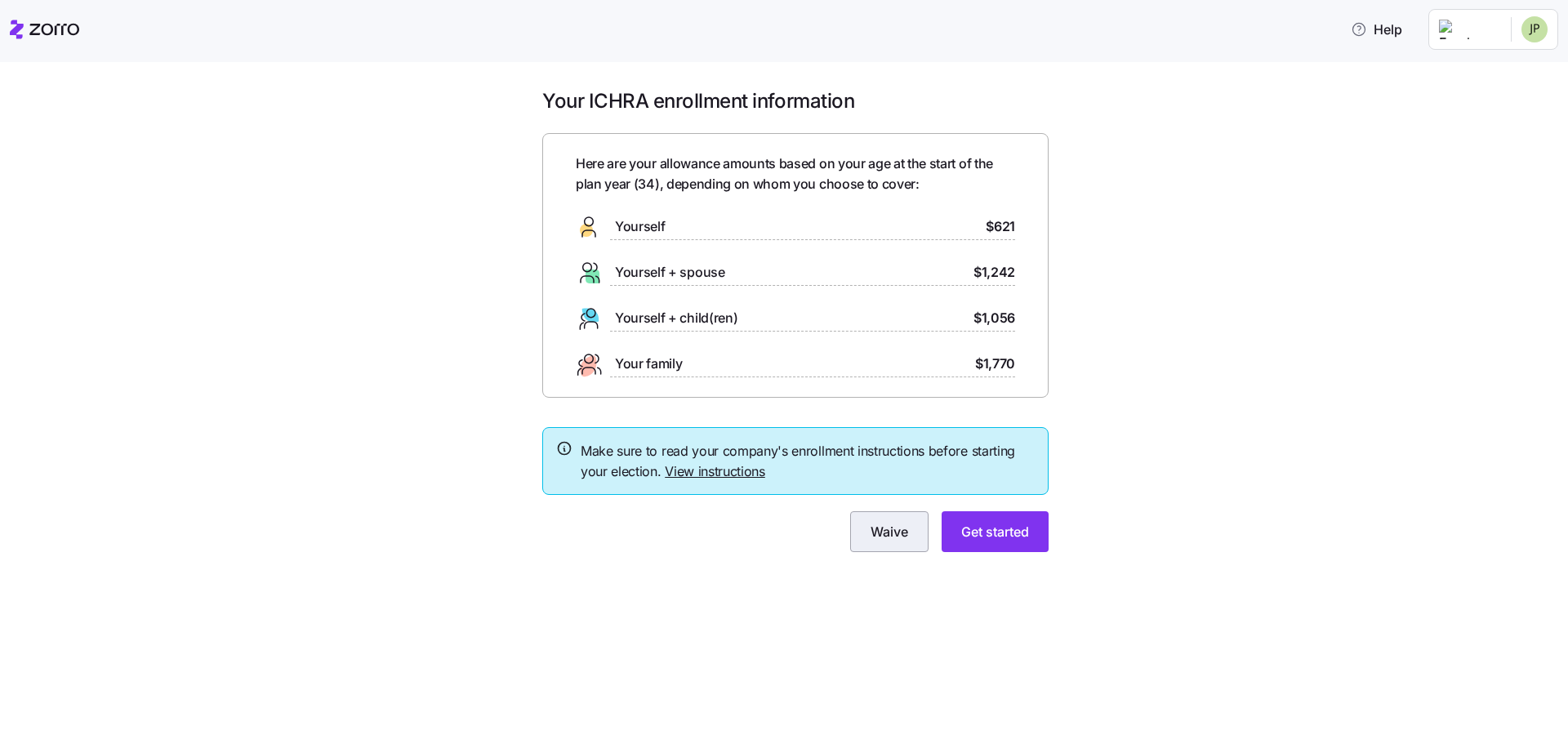 click on "Waive" at bounding box center [889, 532] 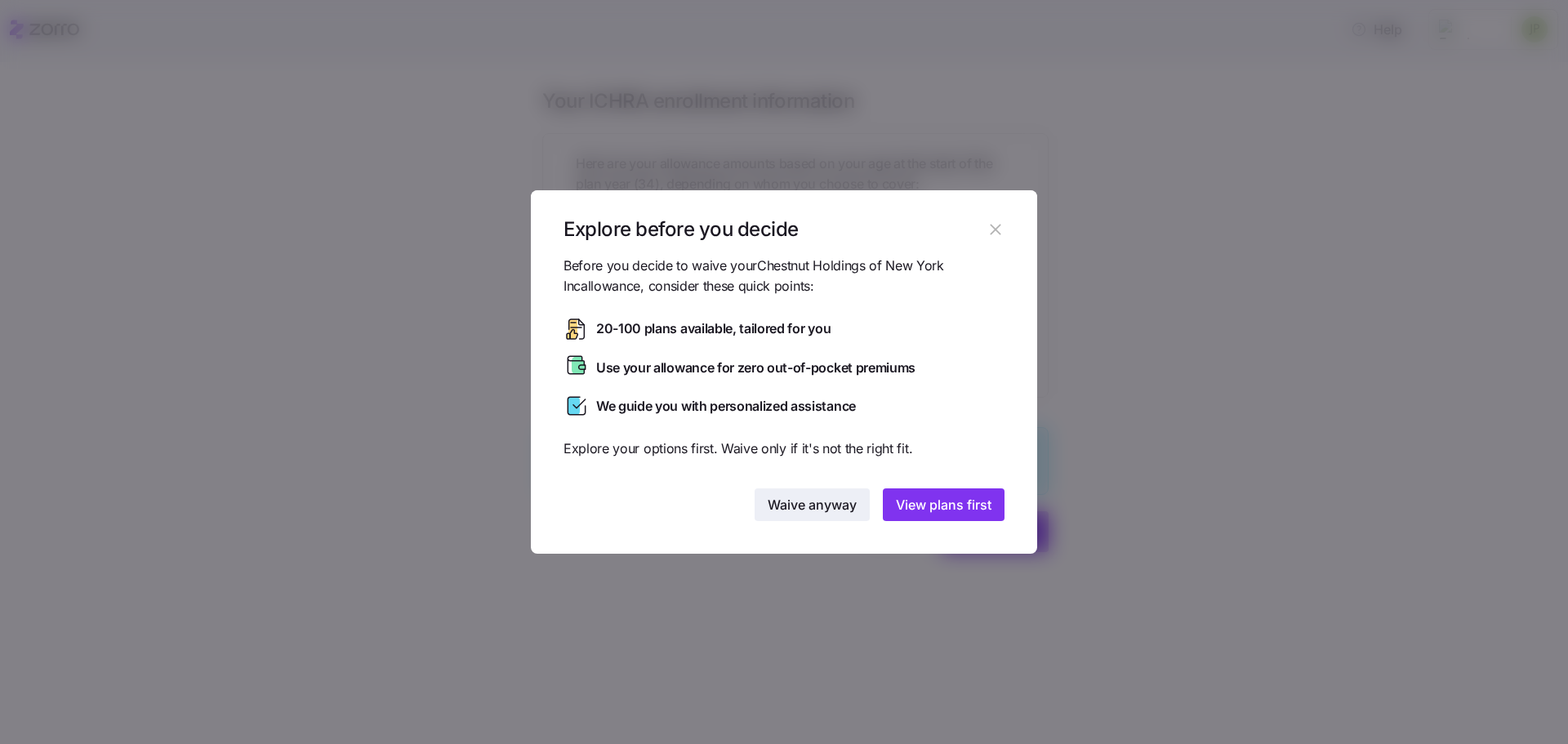 click on "Waive anyway" at bounding box center (812, 505) 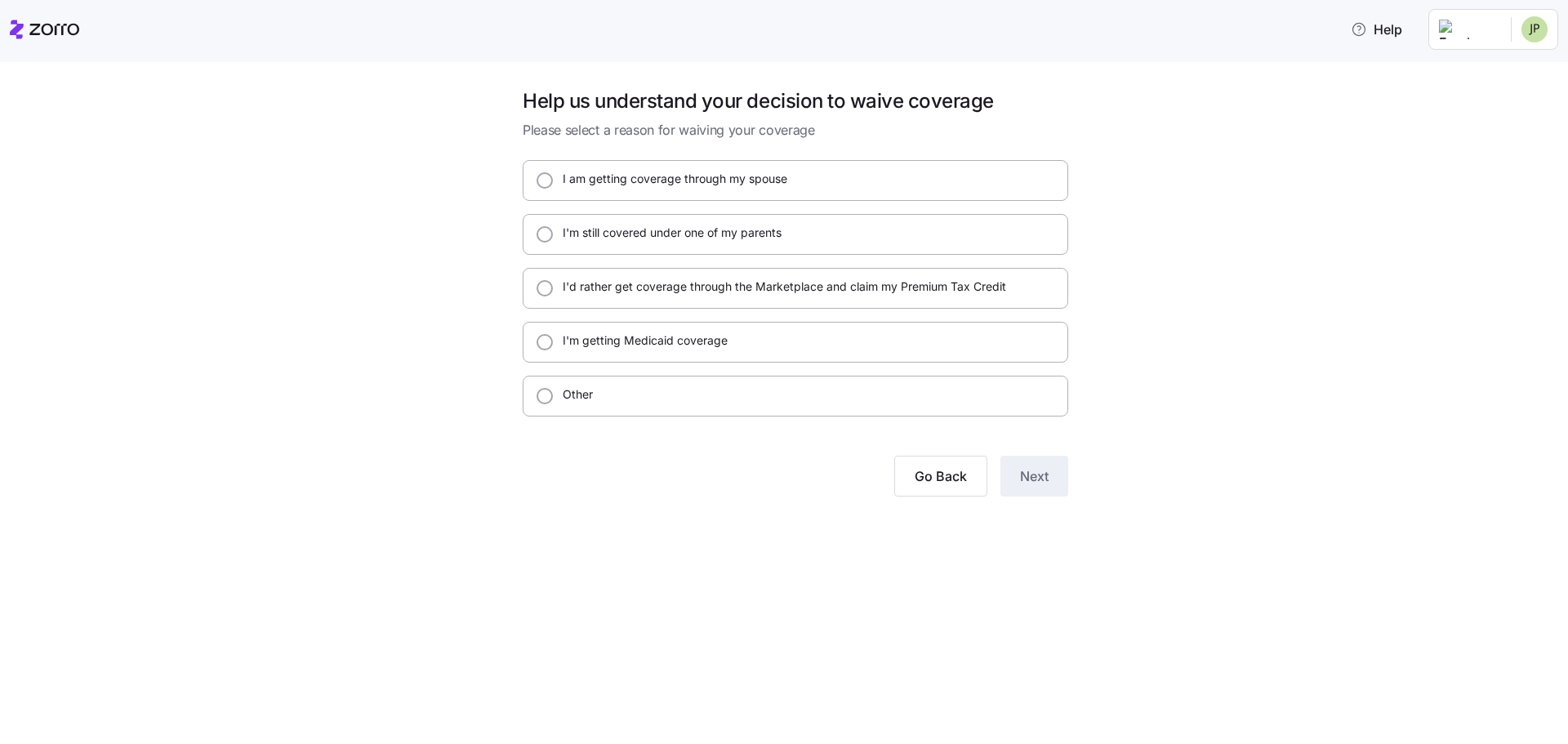 click on "Other" at bounding box center [572, 394] 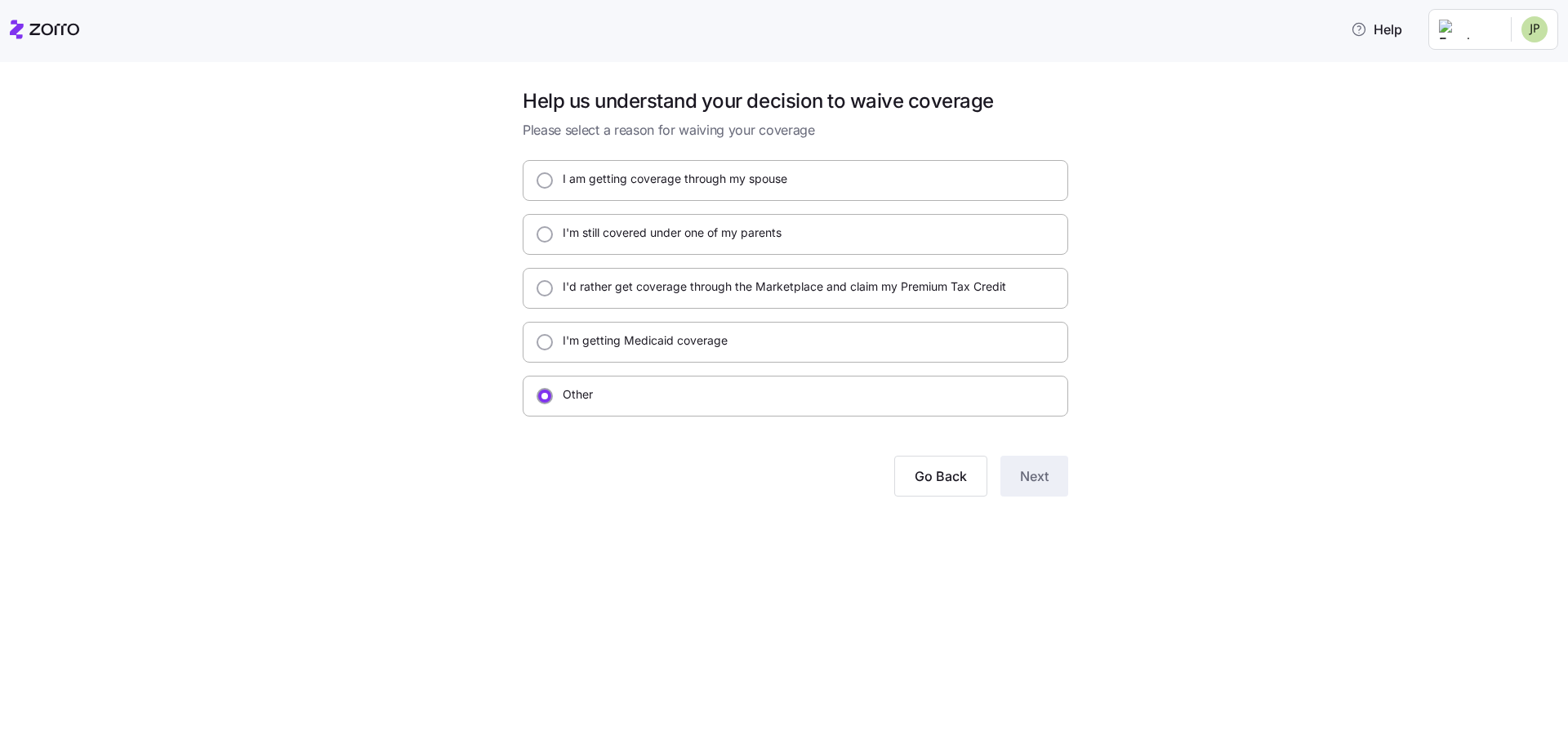click on "Other" at bounding box center (545, 396) 